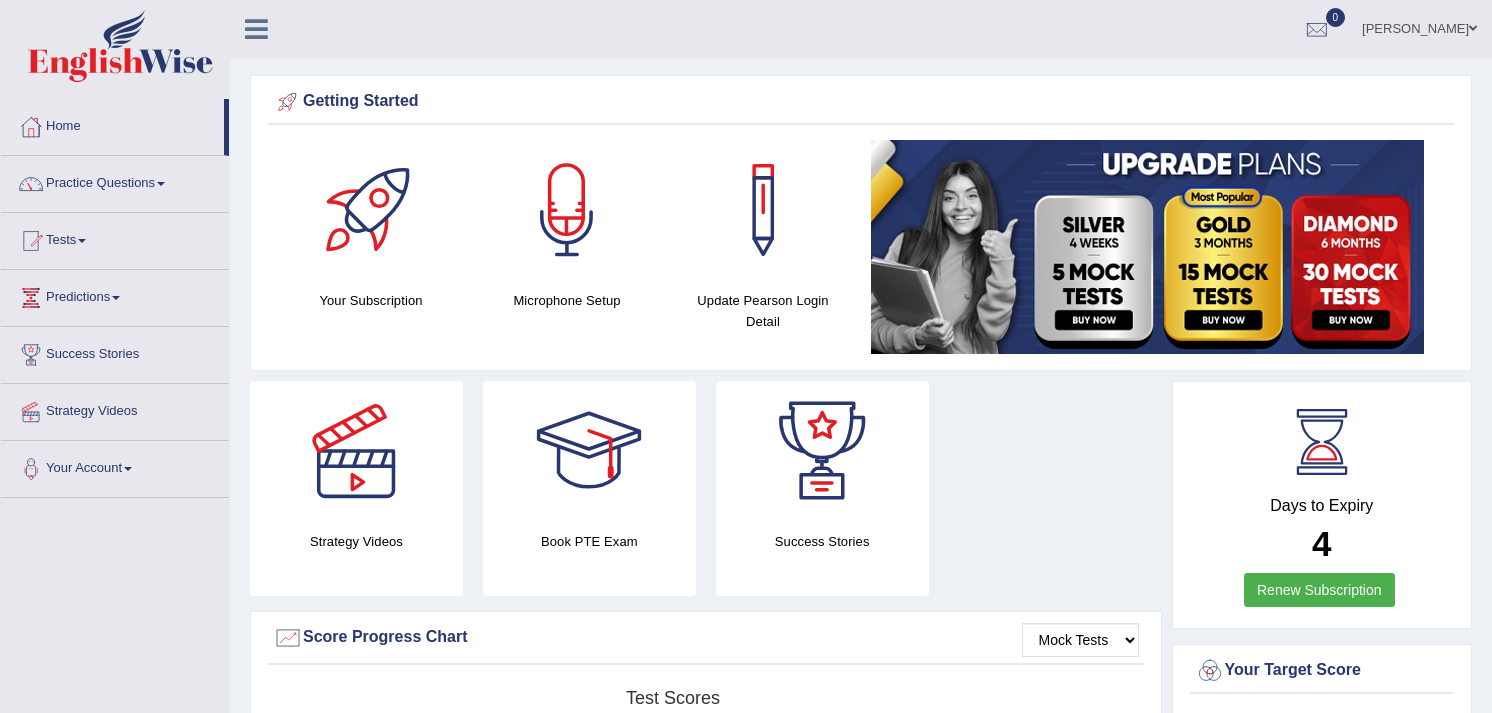 scroll, scrollTop: 0, scrollLeft: 0, axis: both 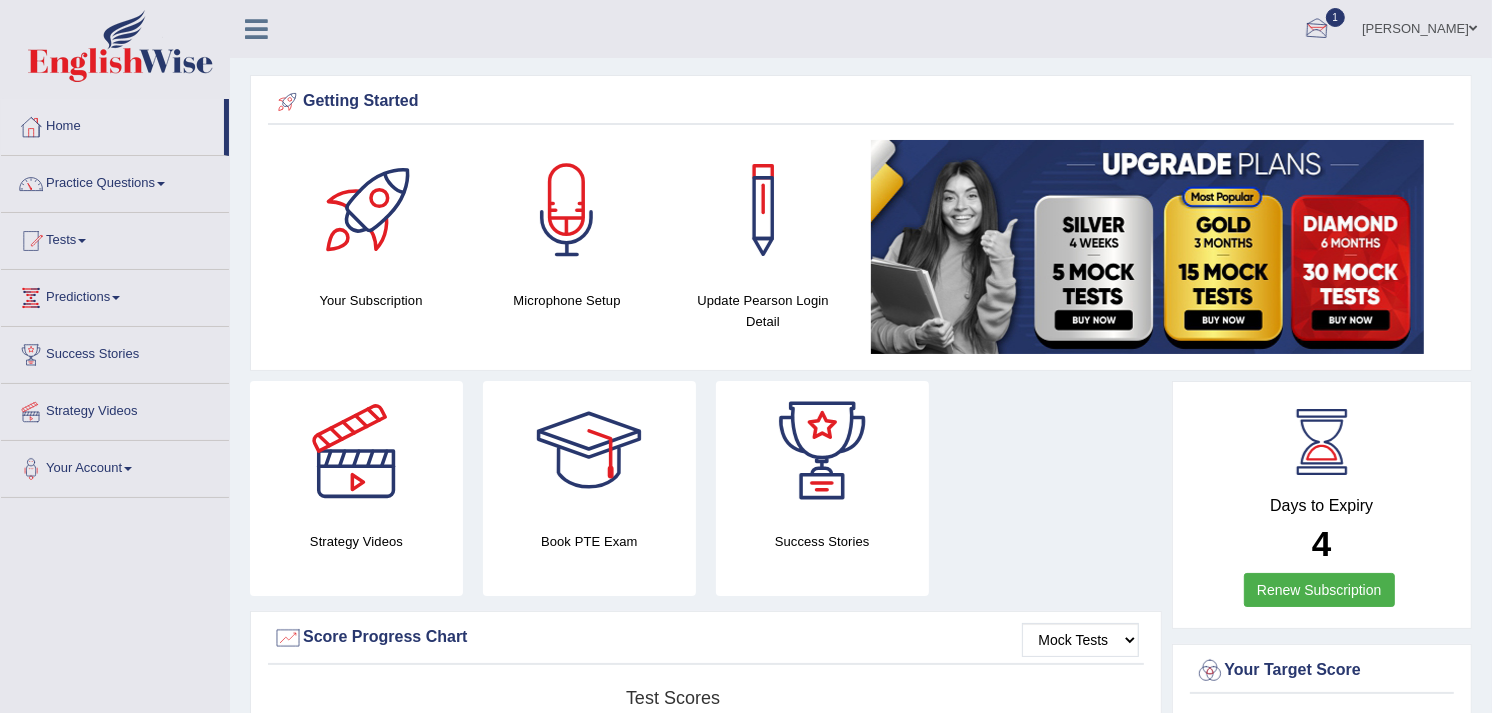 click at bounding box center [1317, 30] 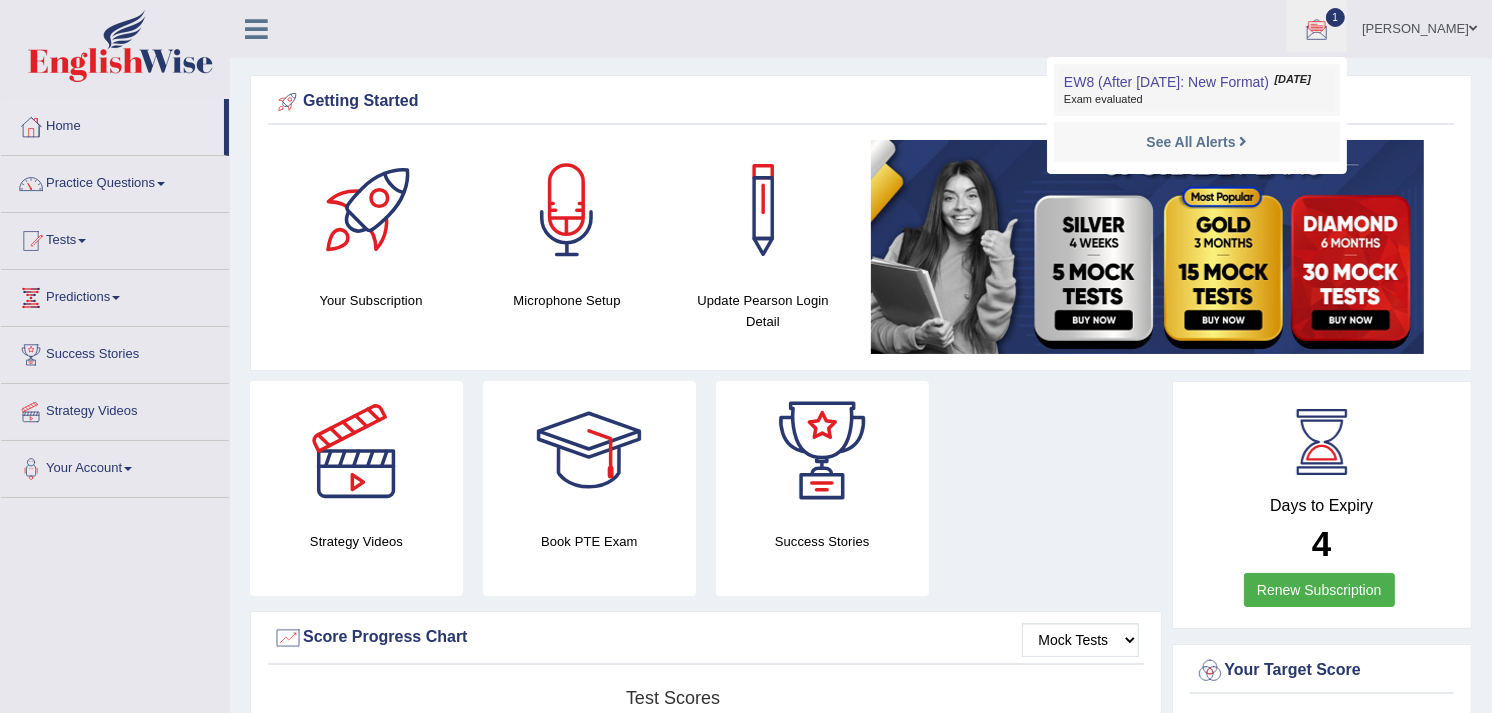 click on "EW8 (After 7 Aug: New Format)" at bounding box center [1166, 82] 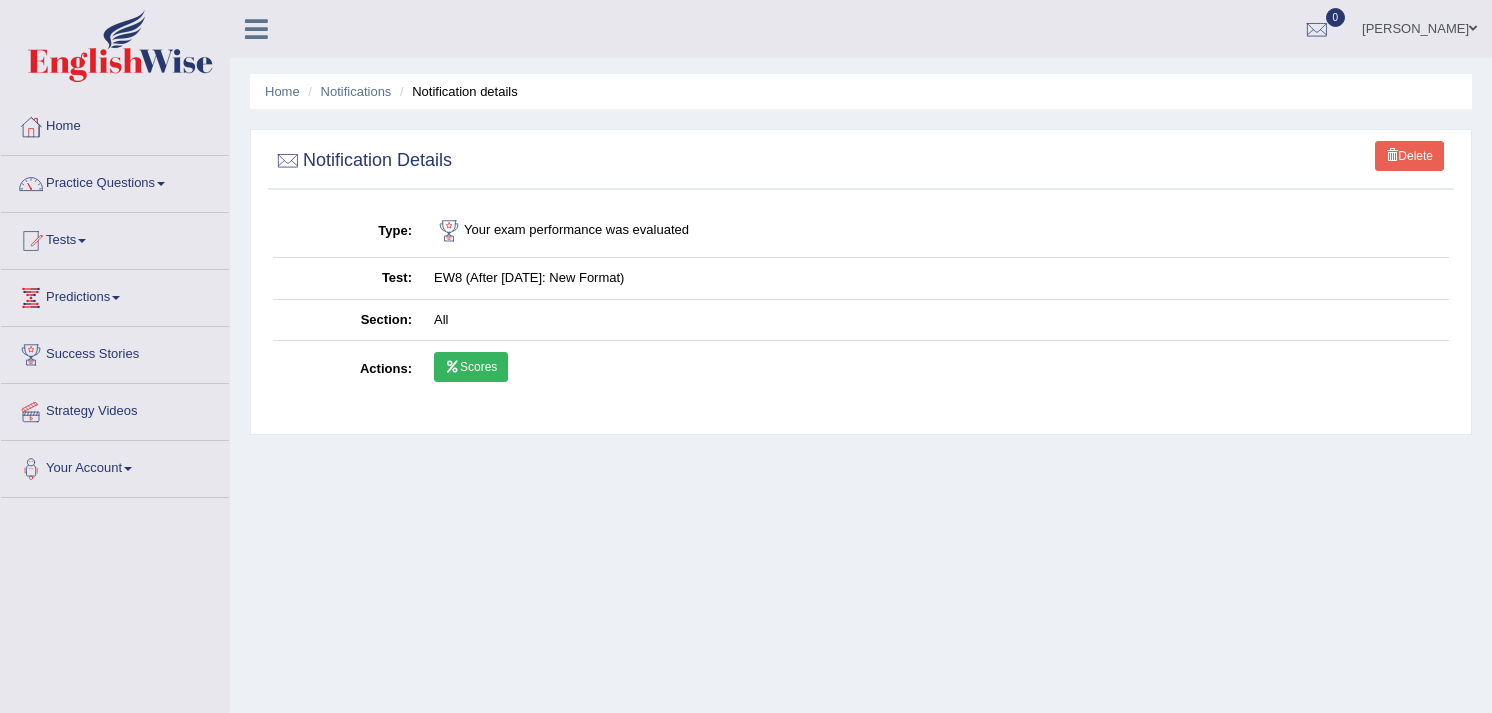 scroll, scrollTop: 0, scrollLeft: 0, axis: both 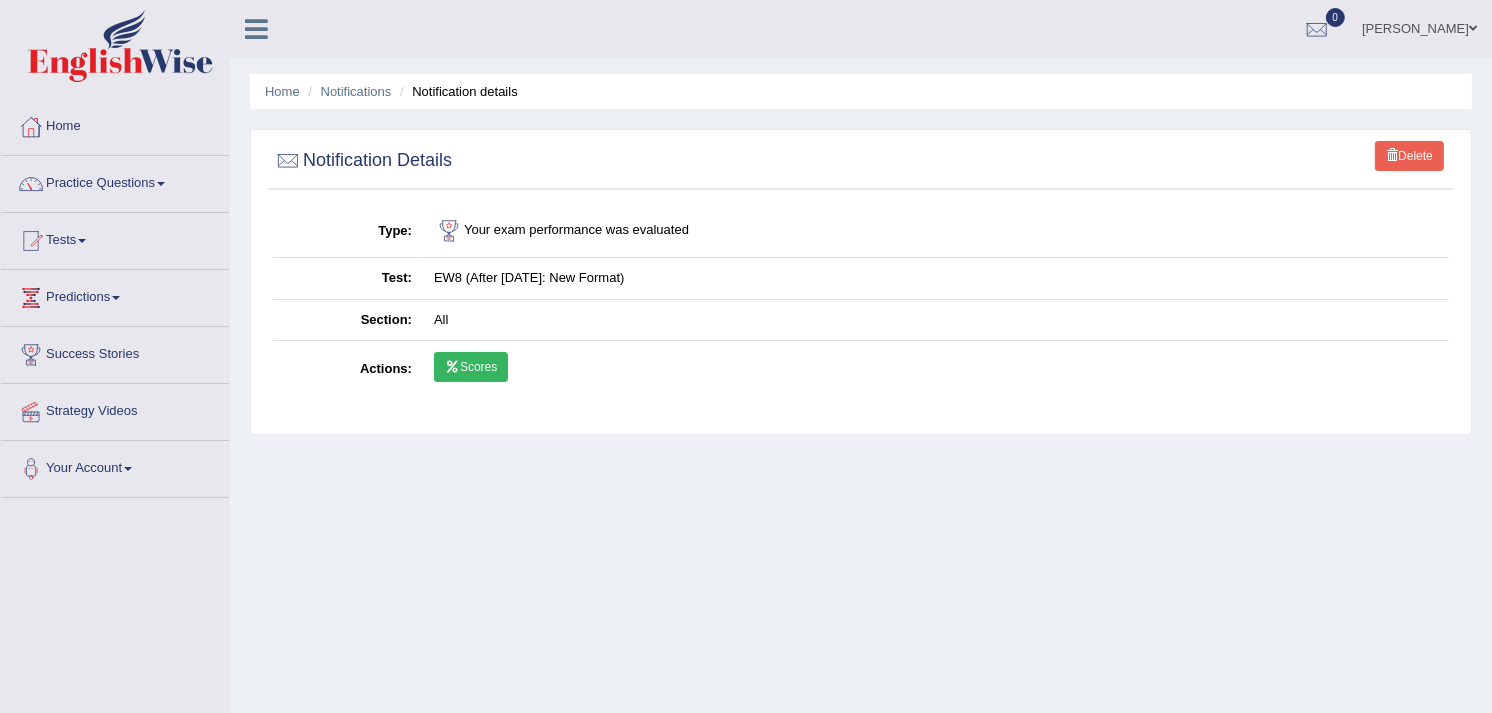 click on "Home
Notifications
Notification details
Delete  Notification Details
Type Your exam performance was evaluated Test EW8 (After 7 Aug: New Format) Section All Actions  Scores" at bounding box center [861, 500] 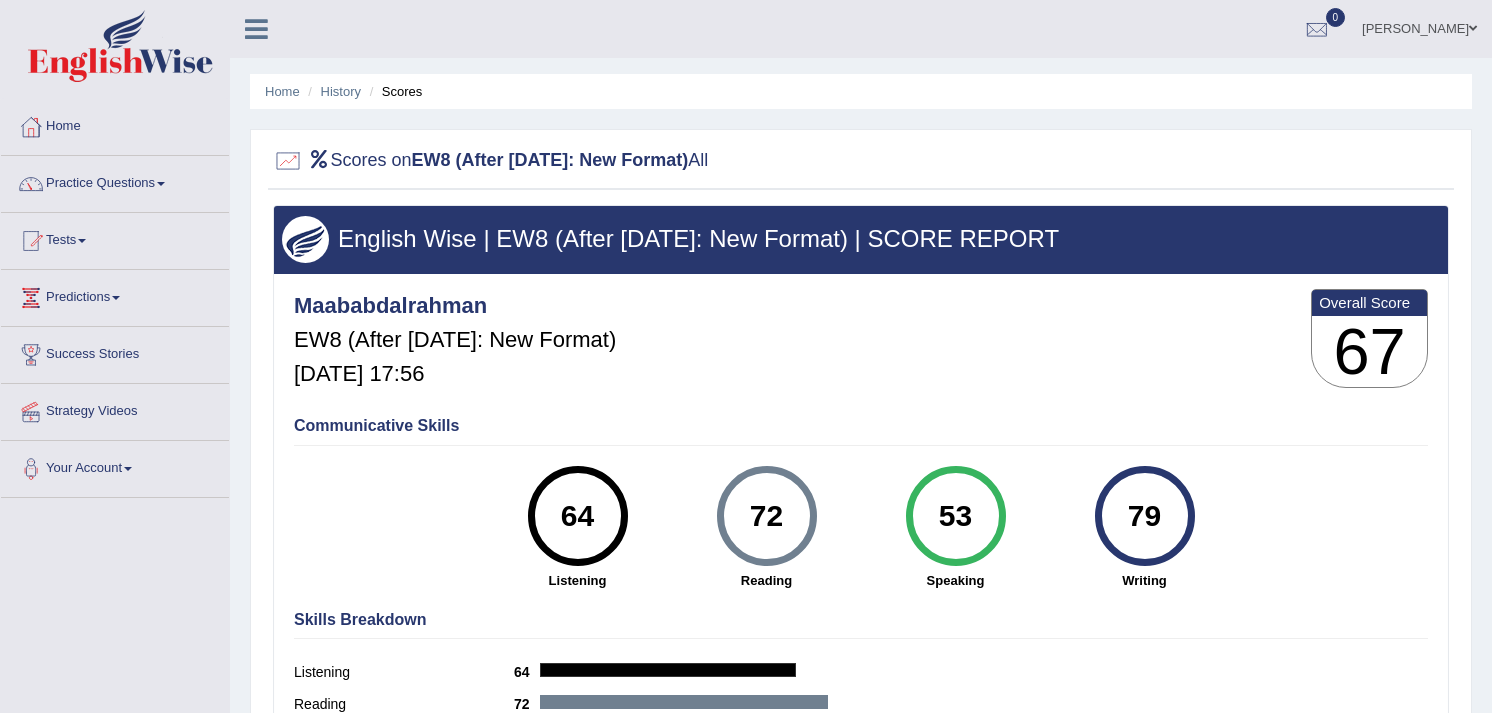 scroll, scrollTop: 336, scrollLeft: 0, axis: vertical 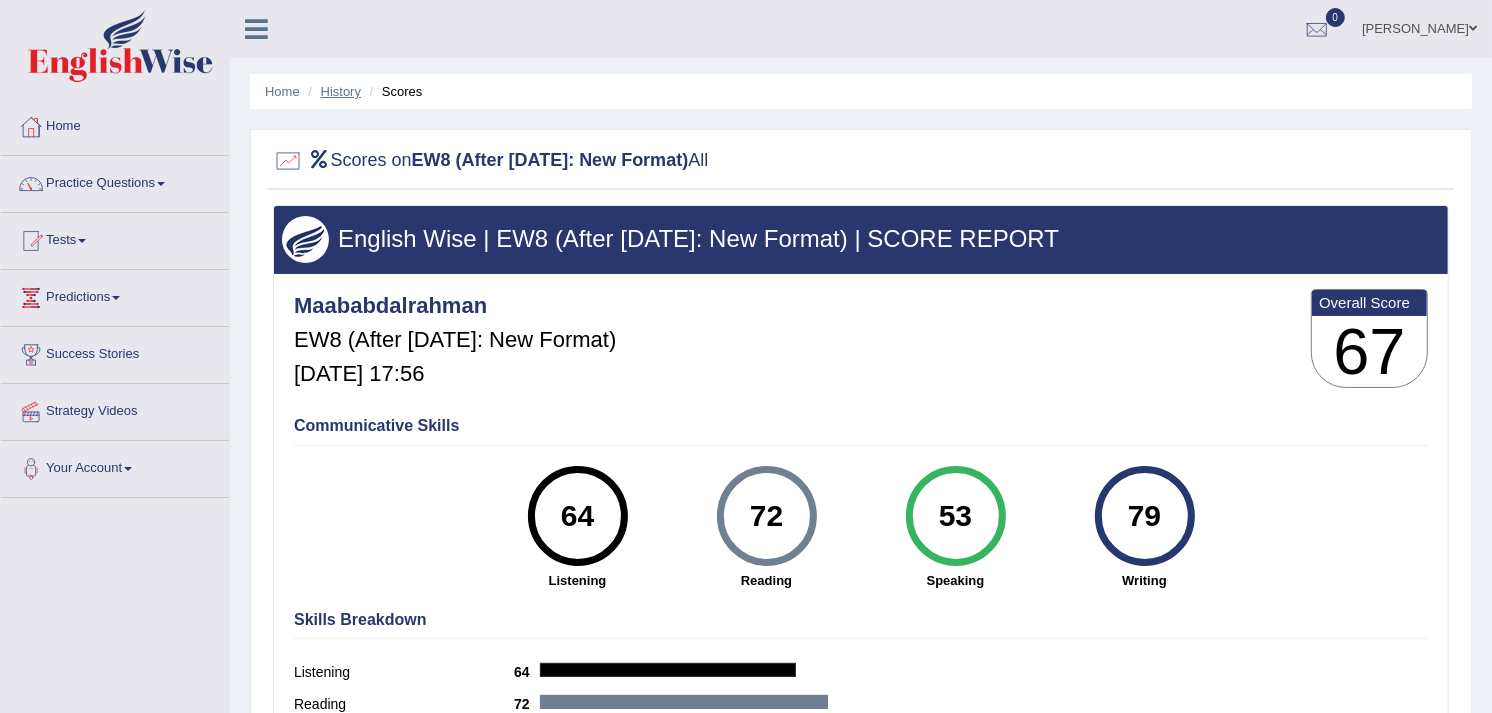 click on "History" at bounding box center (341, 91) 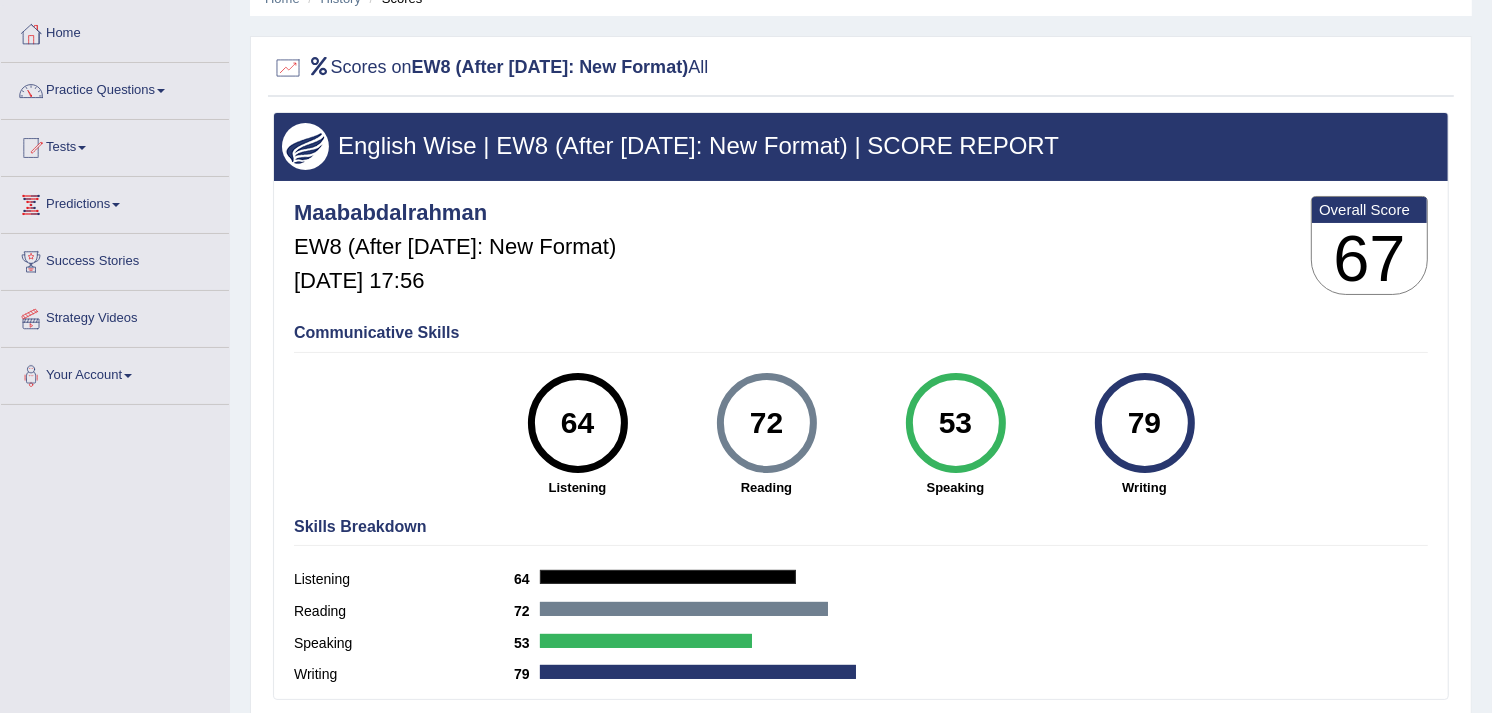 scroll, scrollTop: 97, scrollLeft: 0, axis: vertical 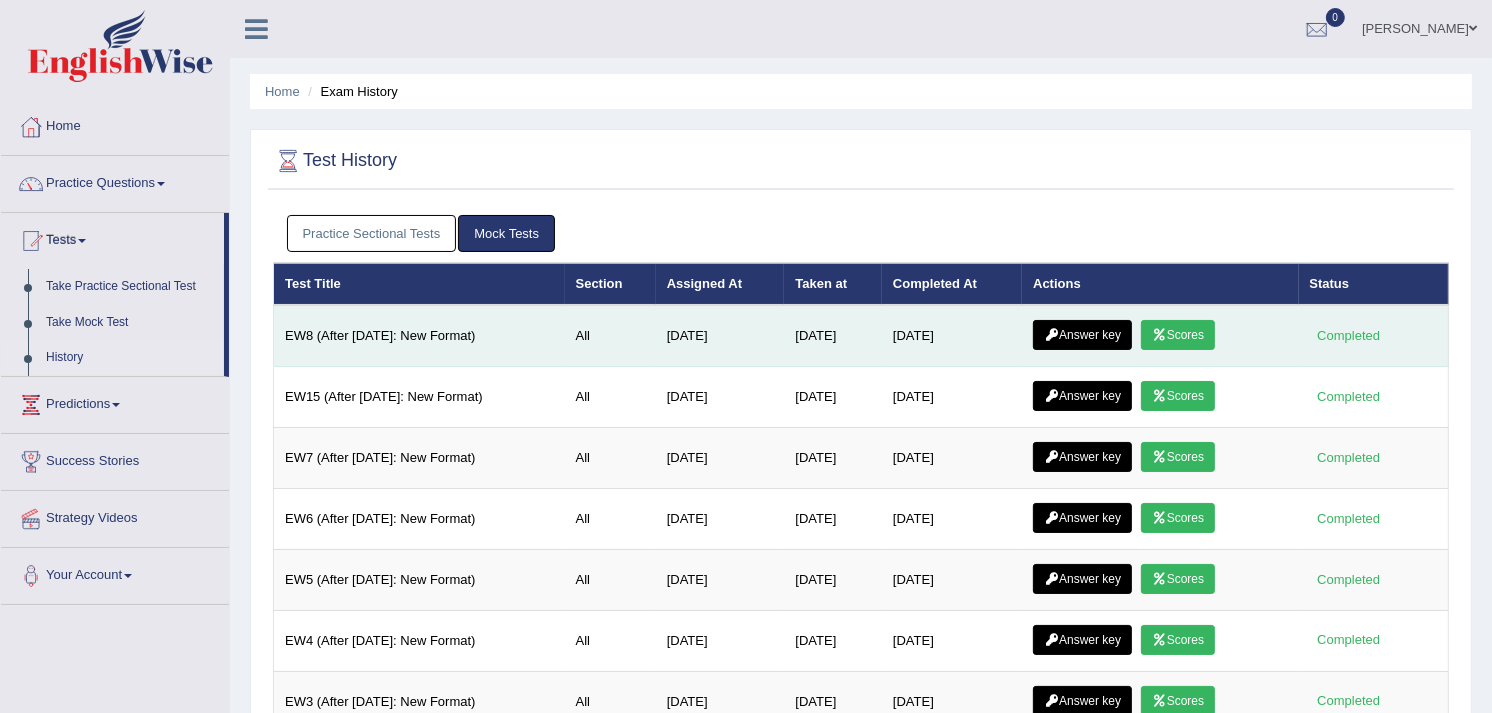 click on "Answer key" at bounding box center [1082, 335] 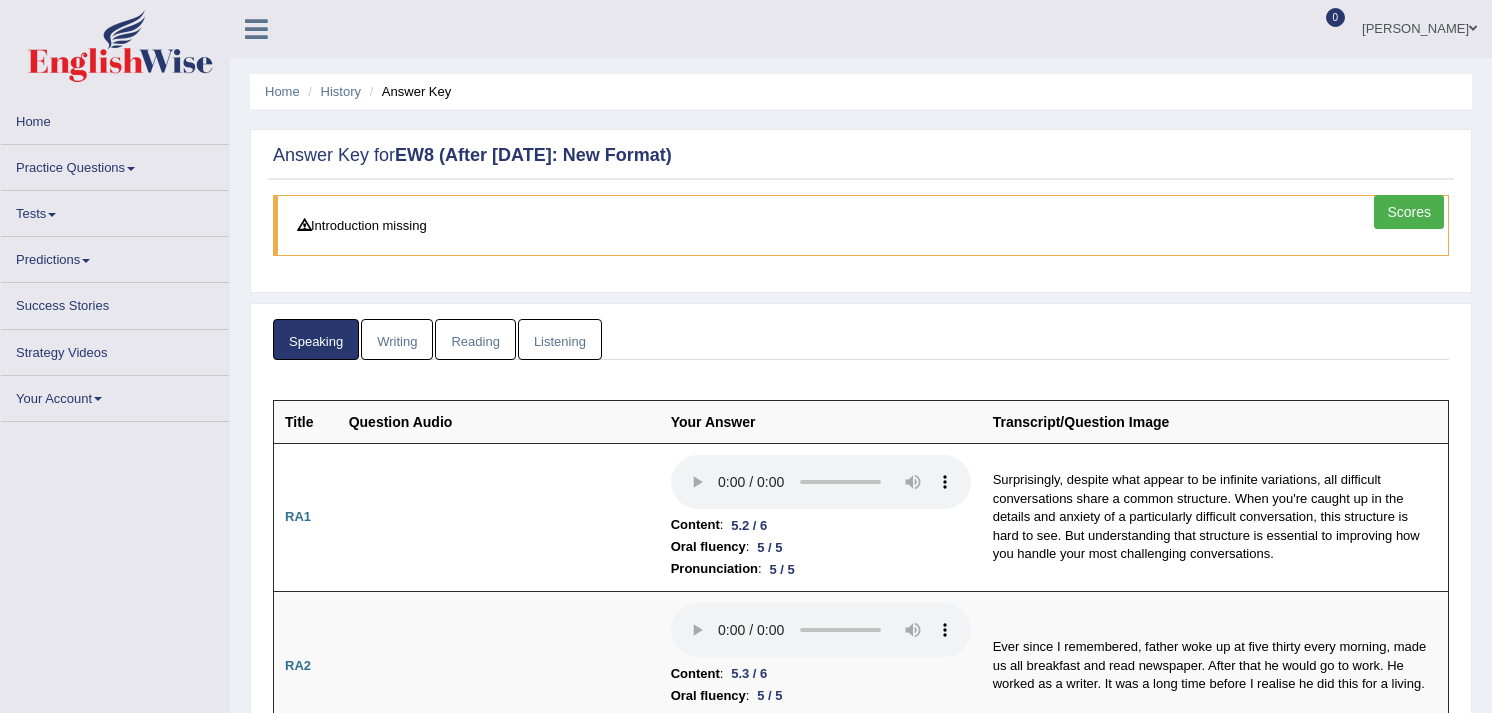 scroll, scrollTop: 208, scrollLeft: 0, axis: vertical 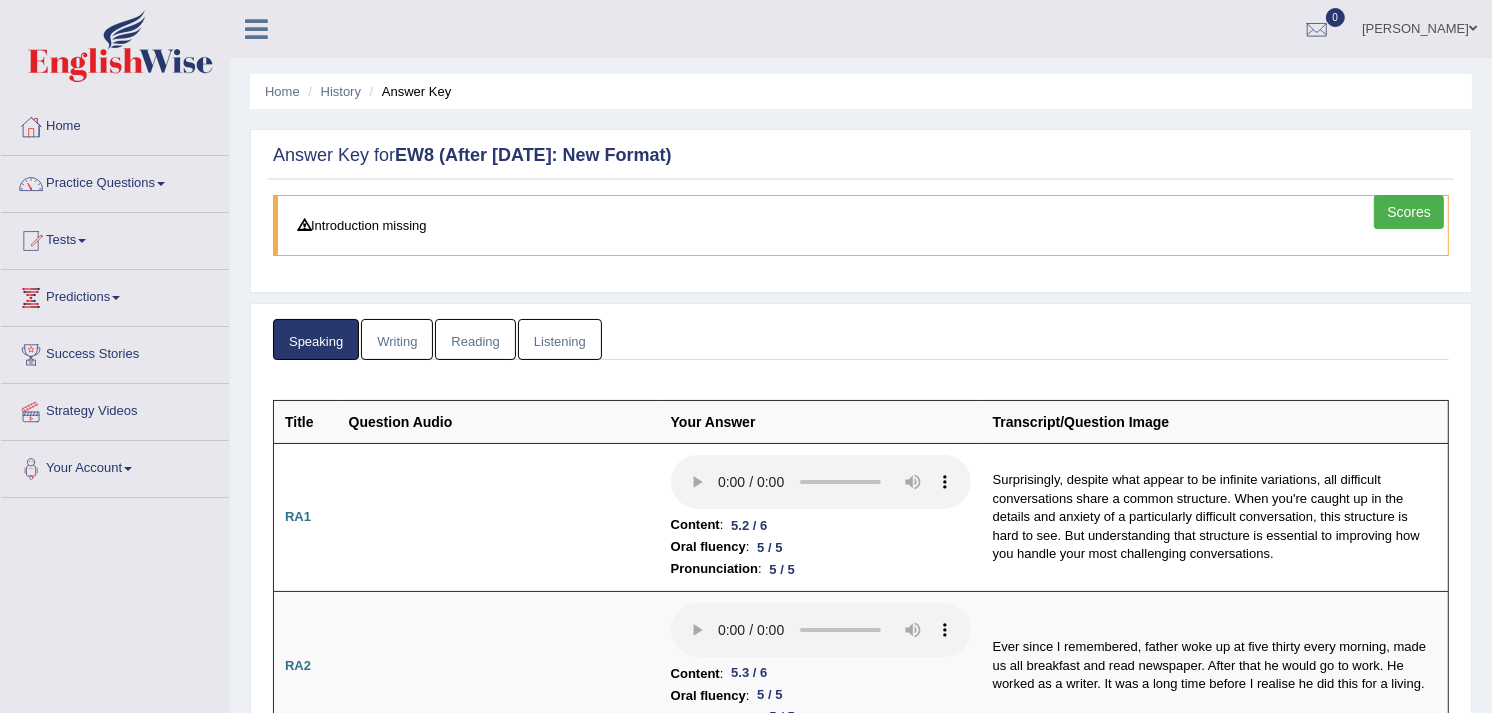 click on "Writing" at bounding box center (397, 339) 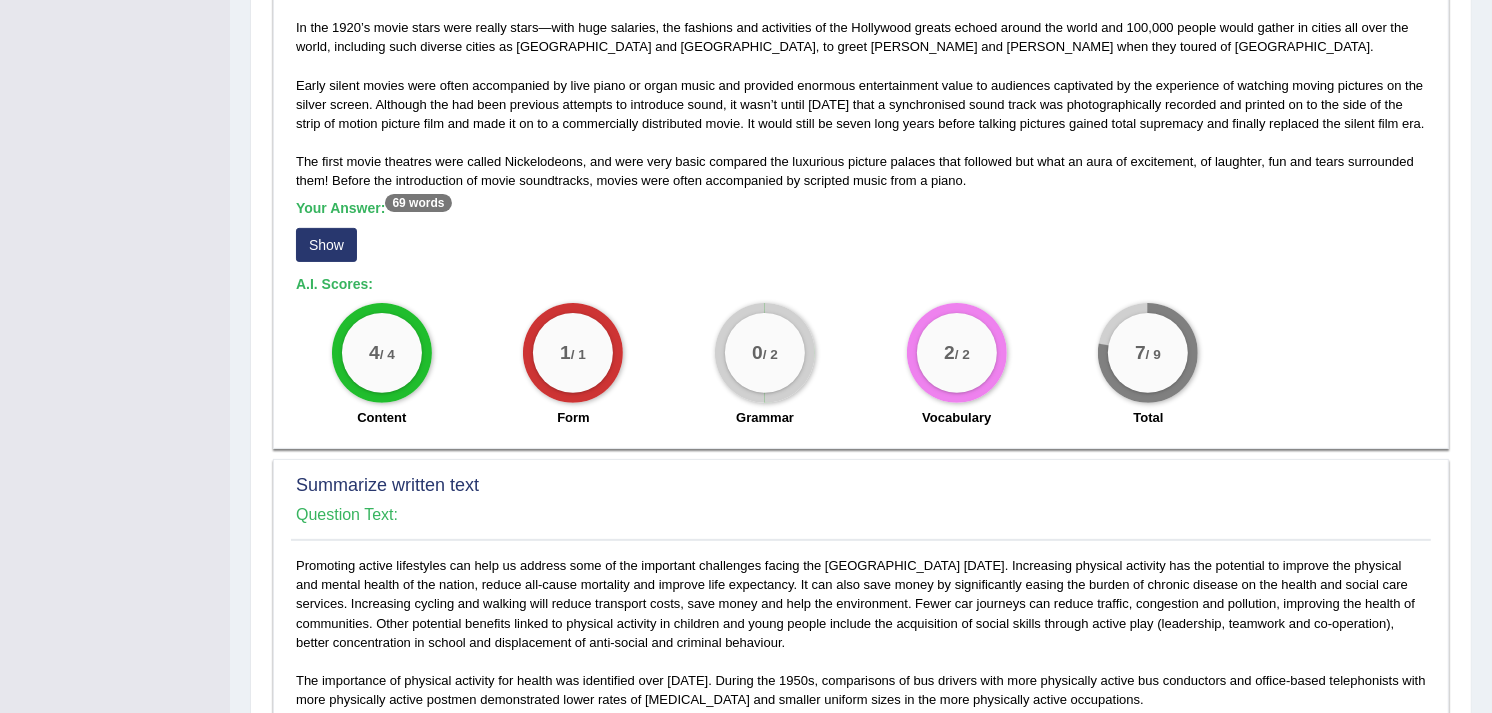 scroll, scrollTop: 492, scrollLeft: 0, axis: vertical 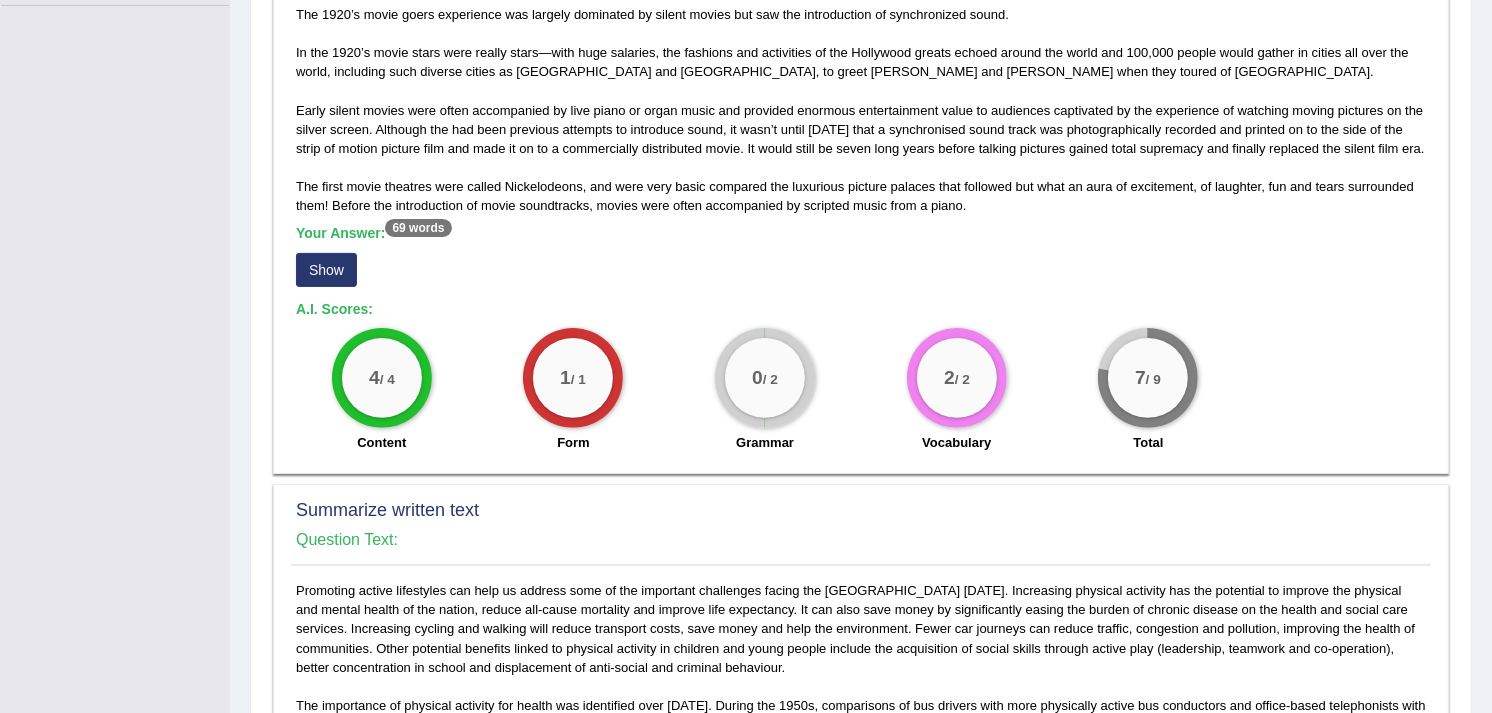 click on "Show" at bounding box center [326, 270] 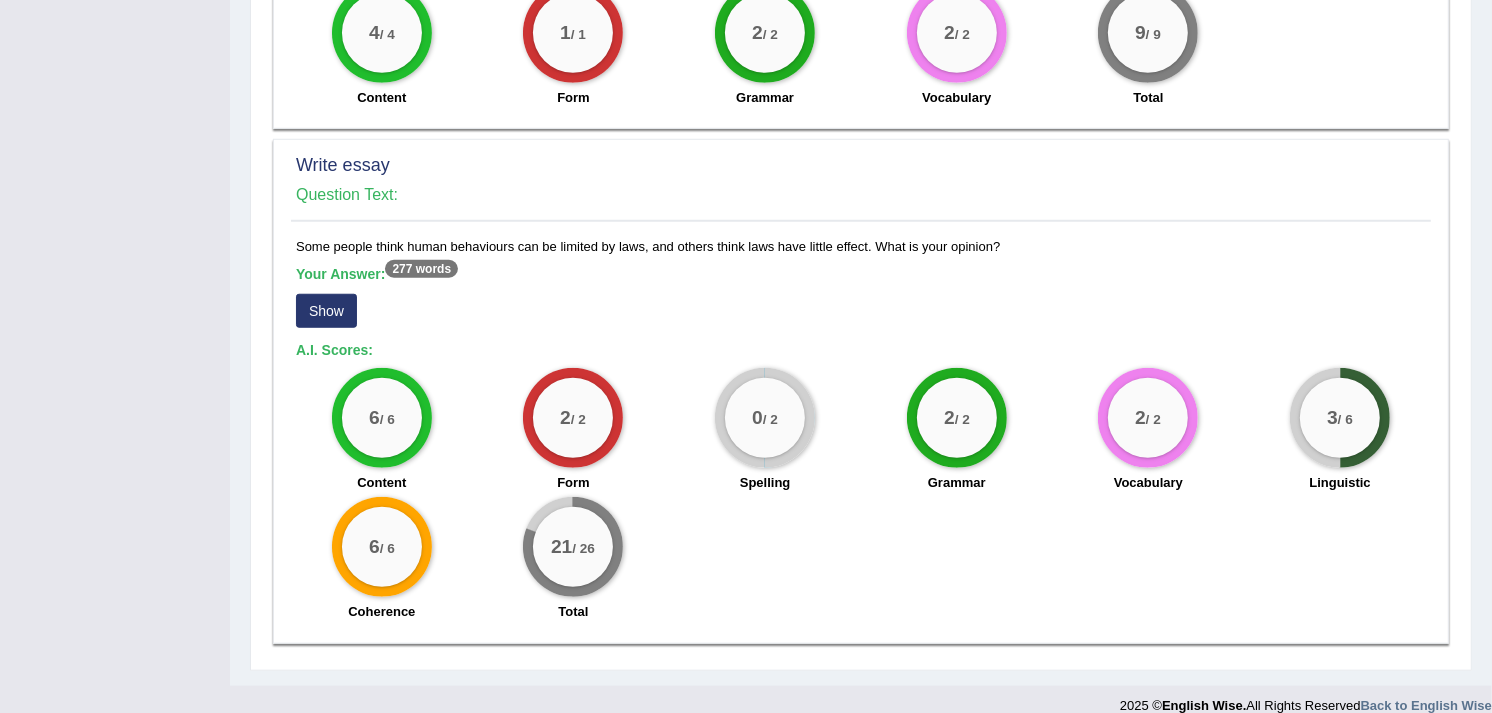 scroll, scrollTop: 1436, scrollLeft: 0, axis: vertical 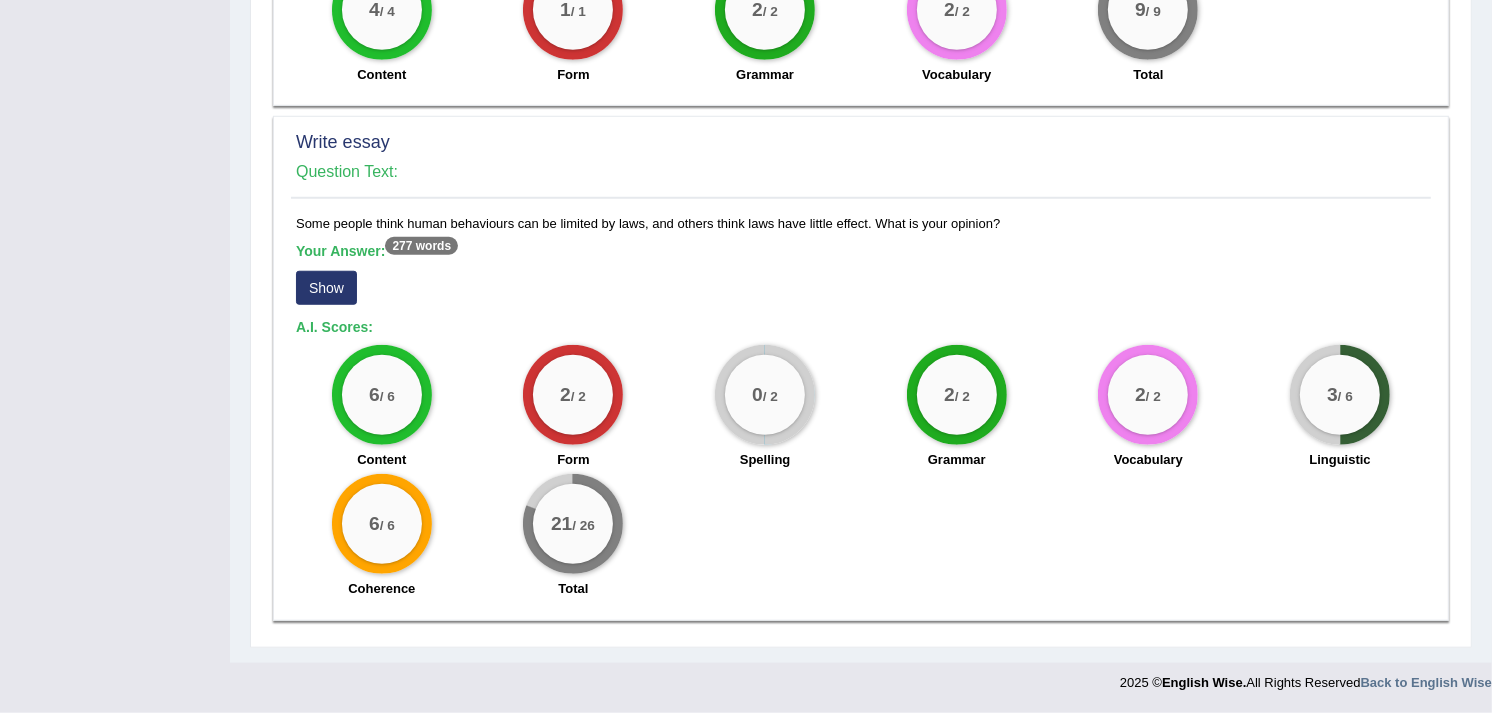 click on "Show" at bounding box center [326, 288] 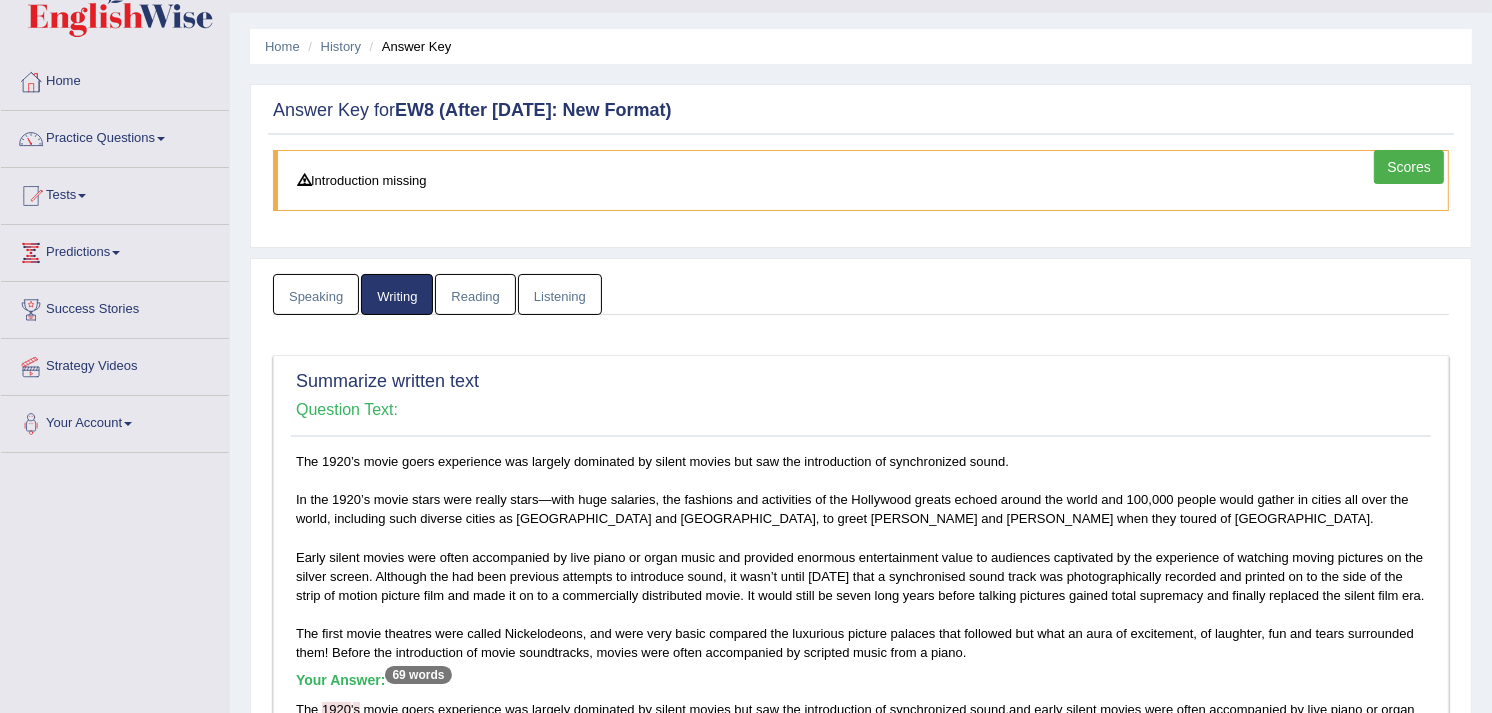 scroll, scrollTop: 0, scrollLeft: 0, axis: both 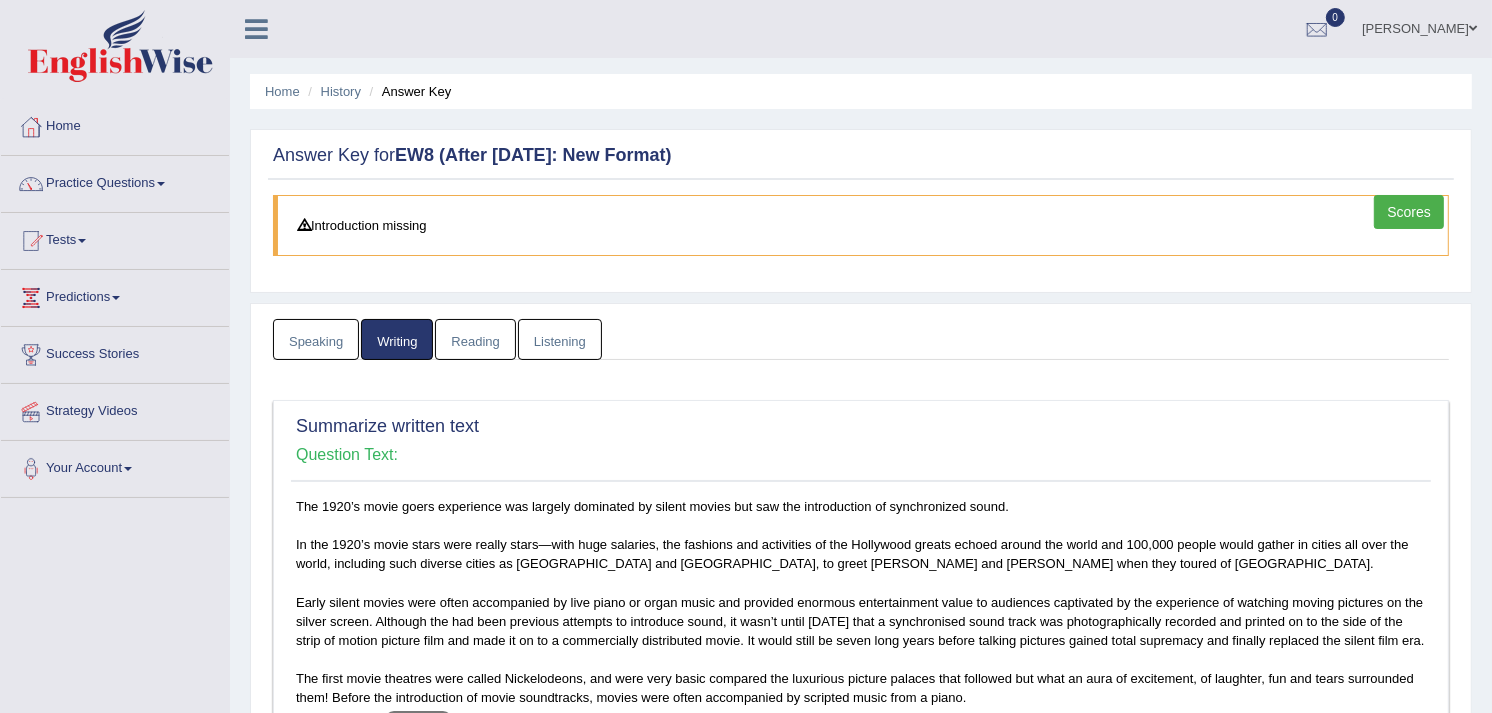 click on "Reading" at bounding box center (475, 339) 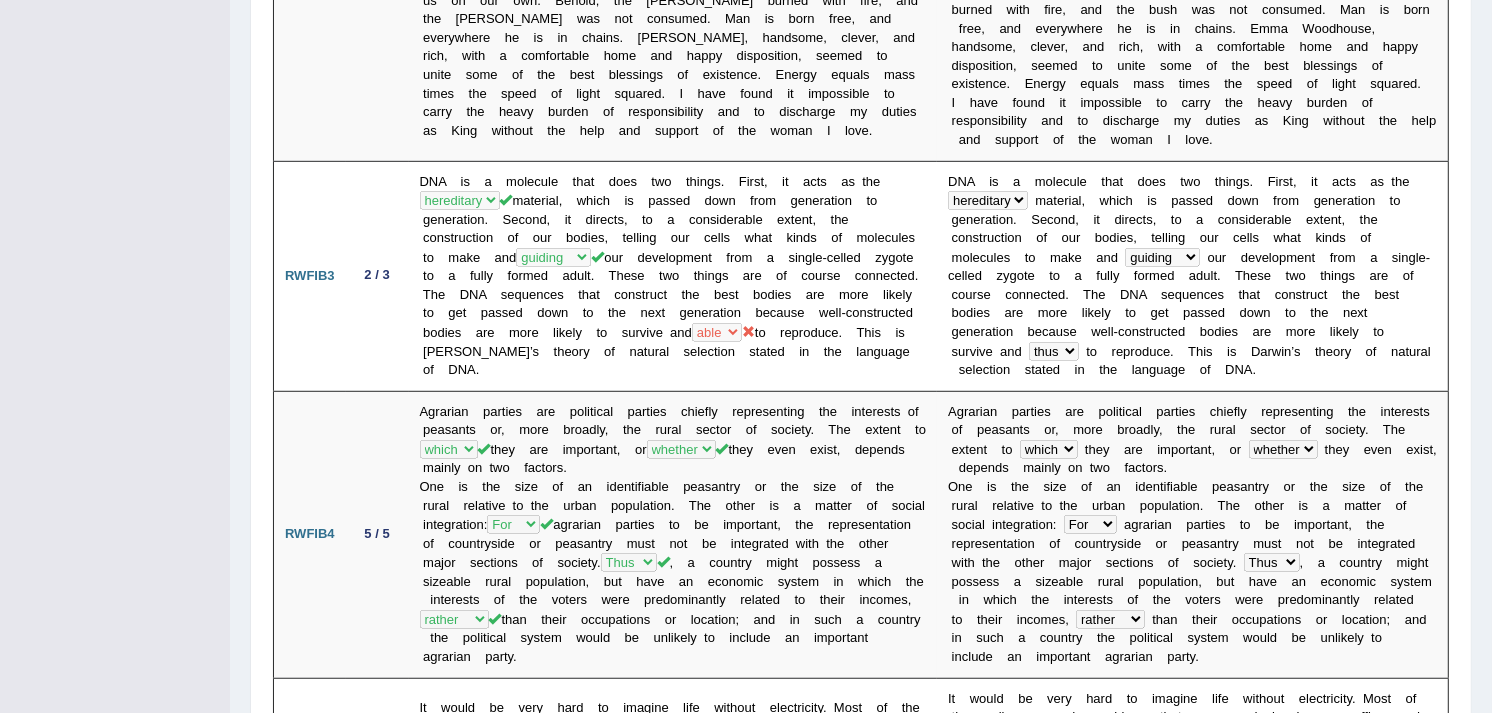 scroll, scrollTop: 0, scrollLeft: 0, axis: both 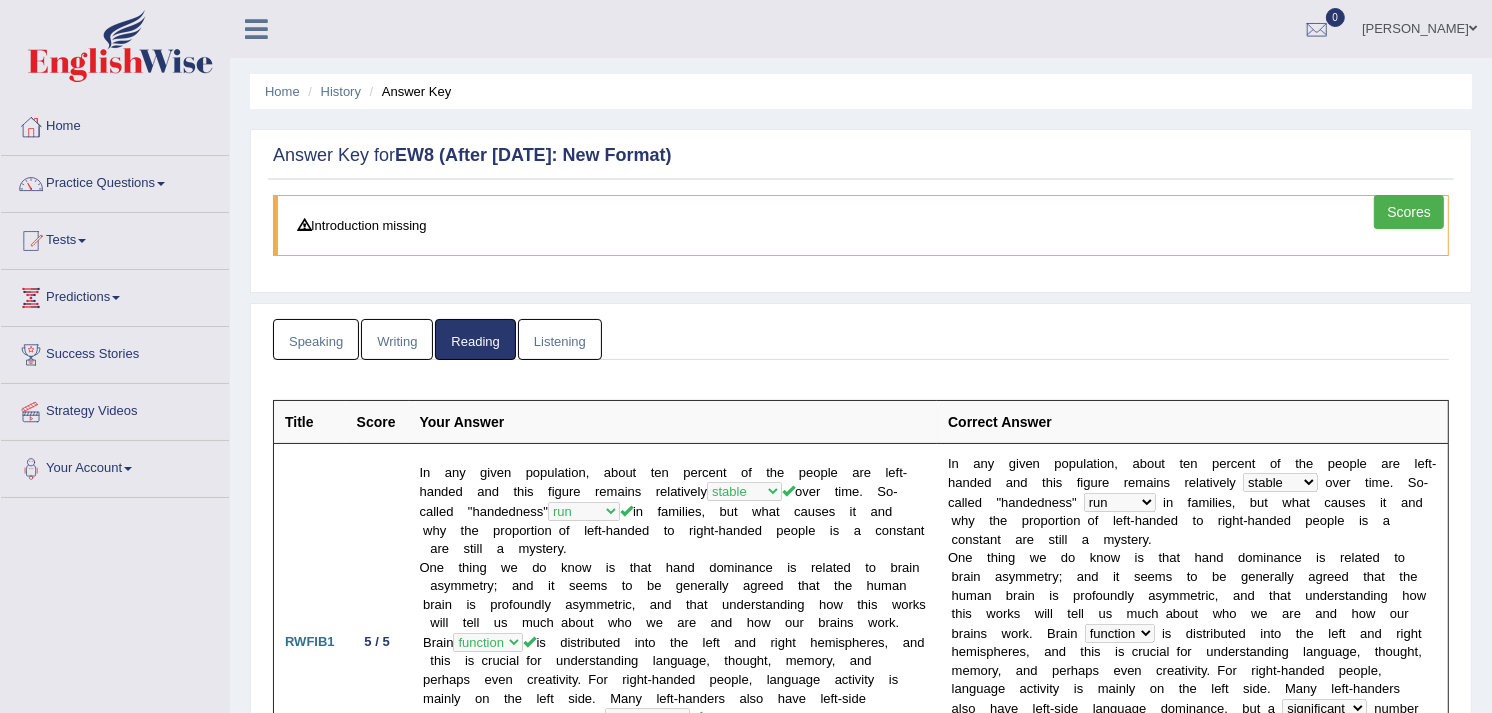 click on "Listening" at bounding box center [560, 339] 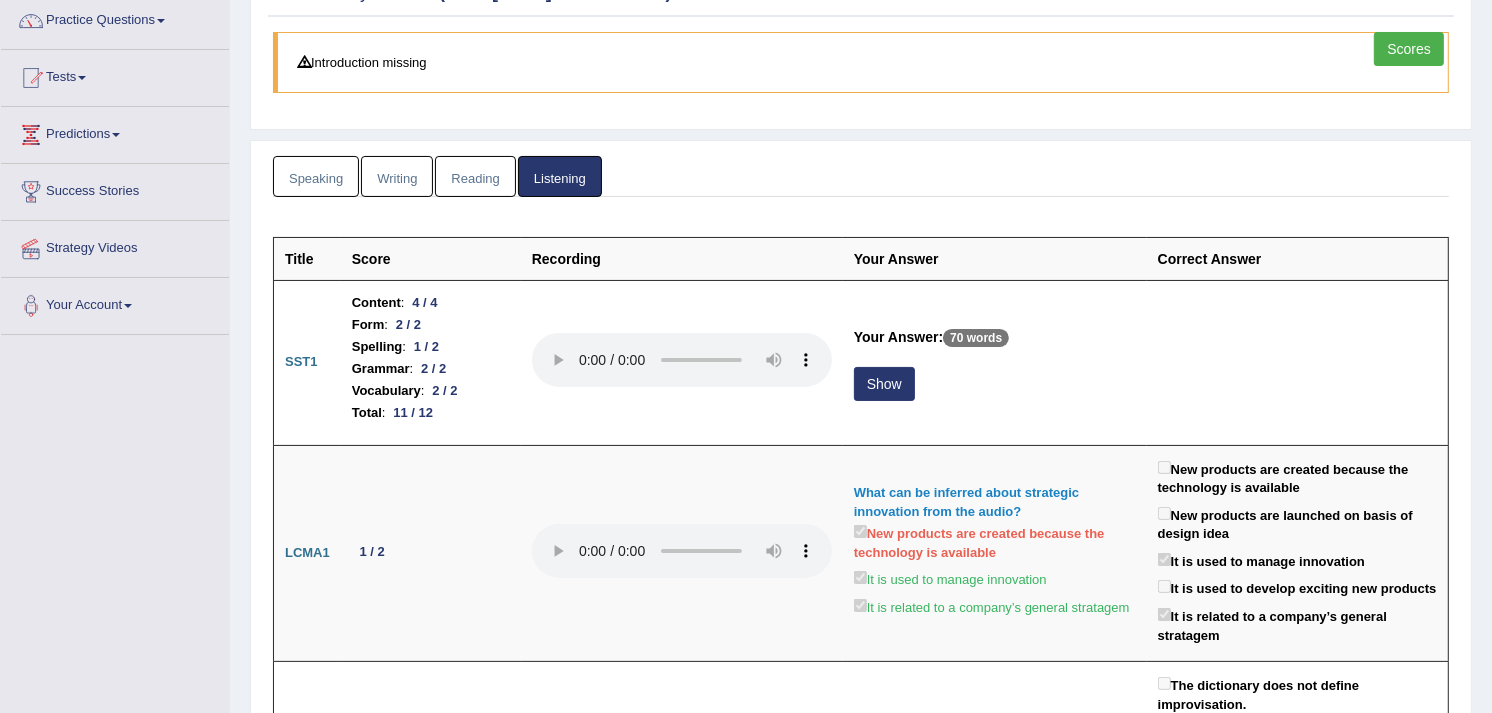scroll, scrollTop: 0, scrollLeft: 0, axis: both 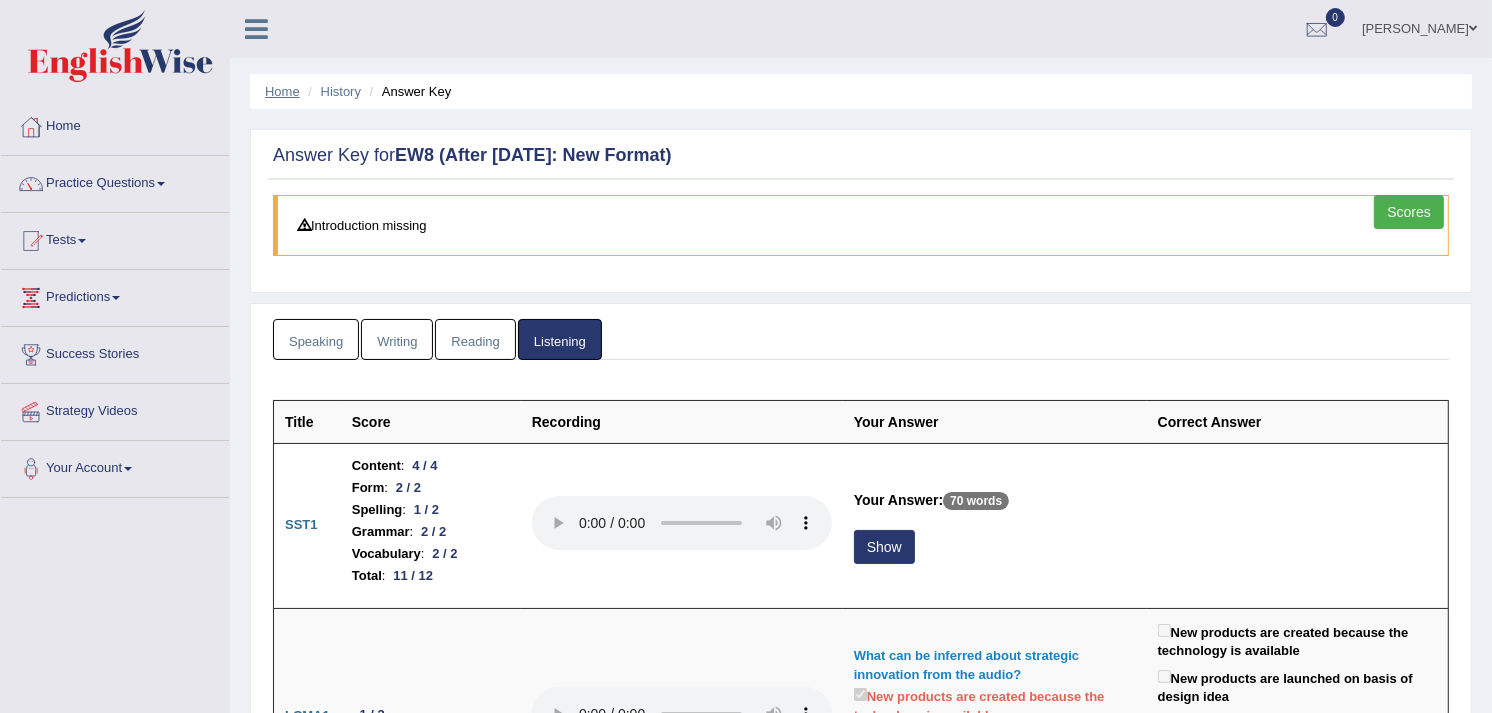 click on "Home" at bounding box center [282, 91] 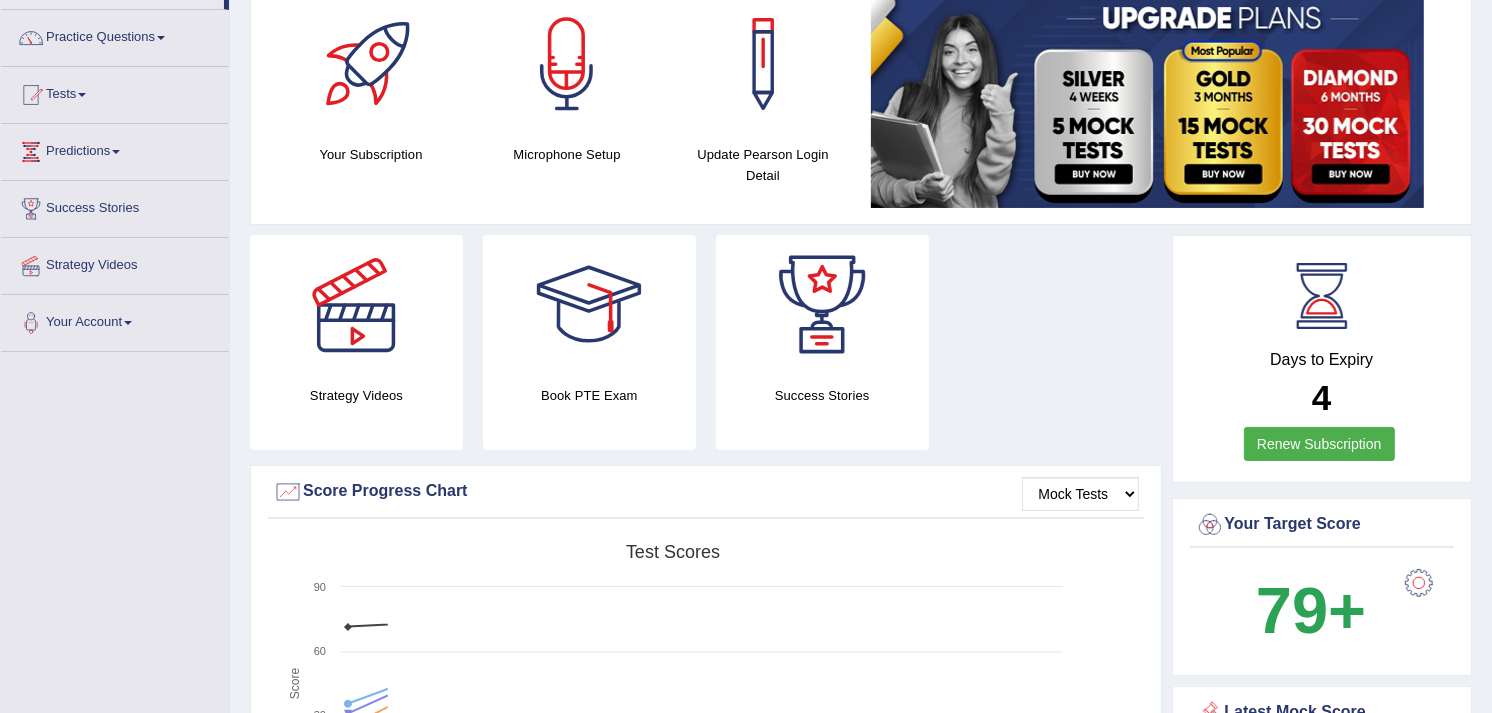 scroll, scrollTop: 0, scrollLeft: 0, axis: both 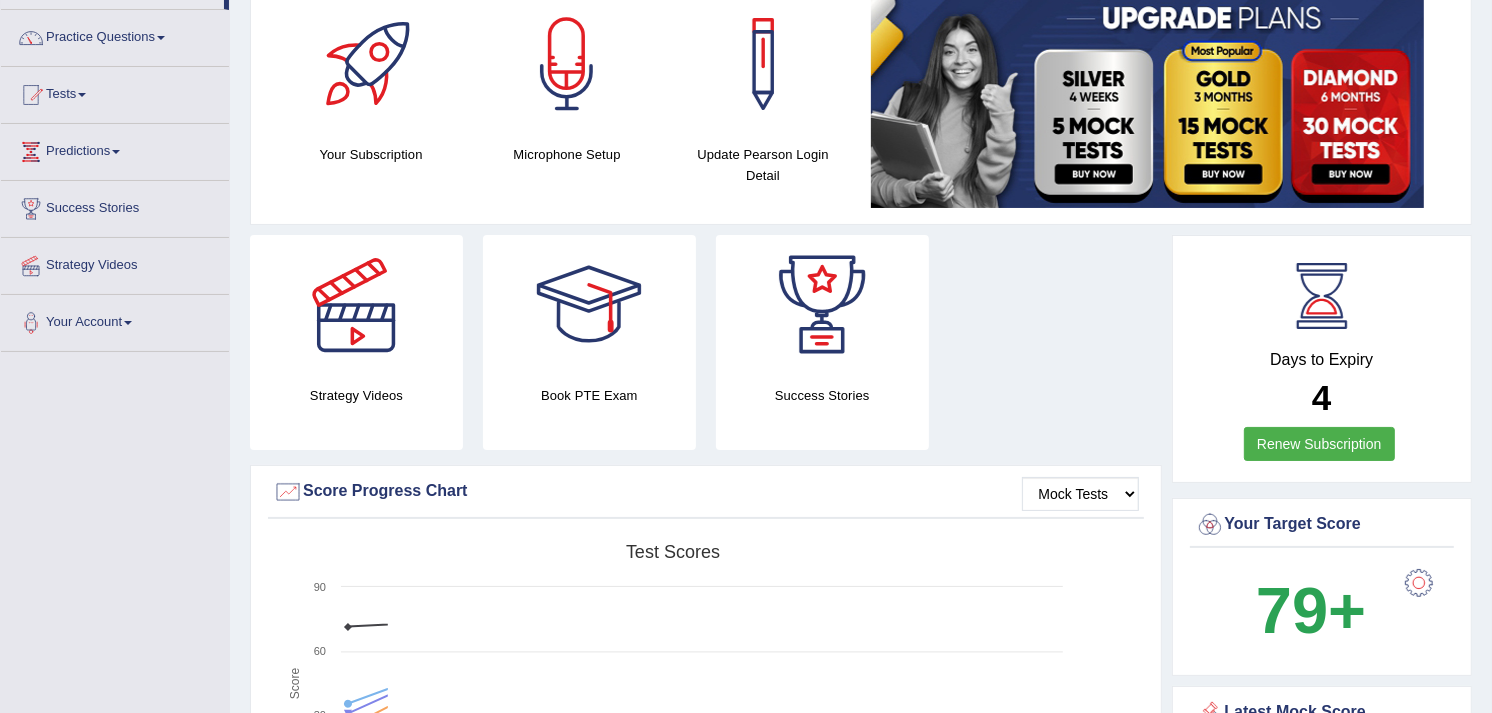 click at bounding box center [1419, 583] 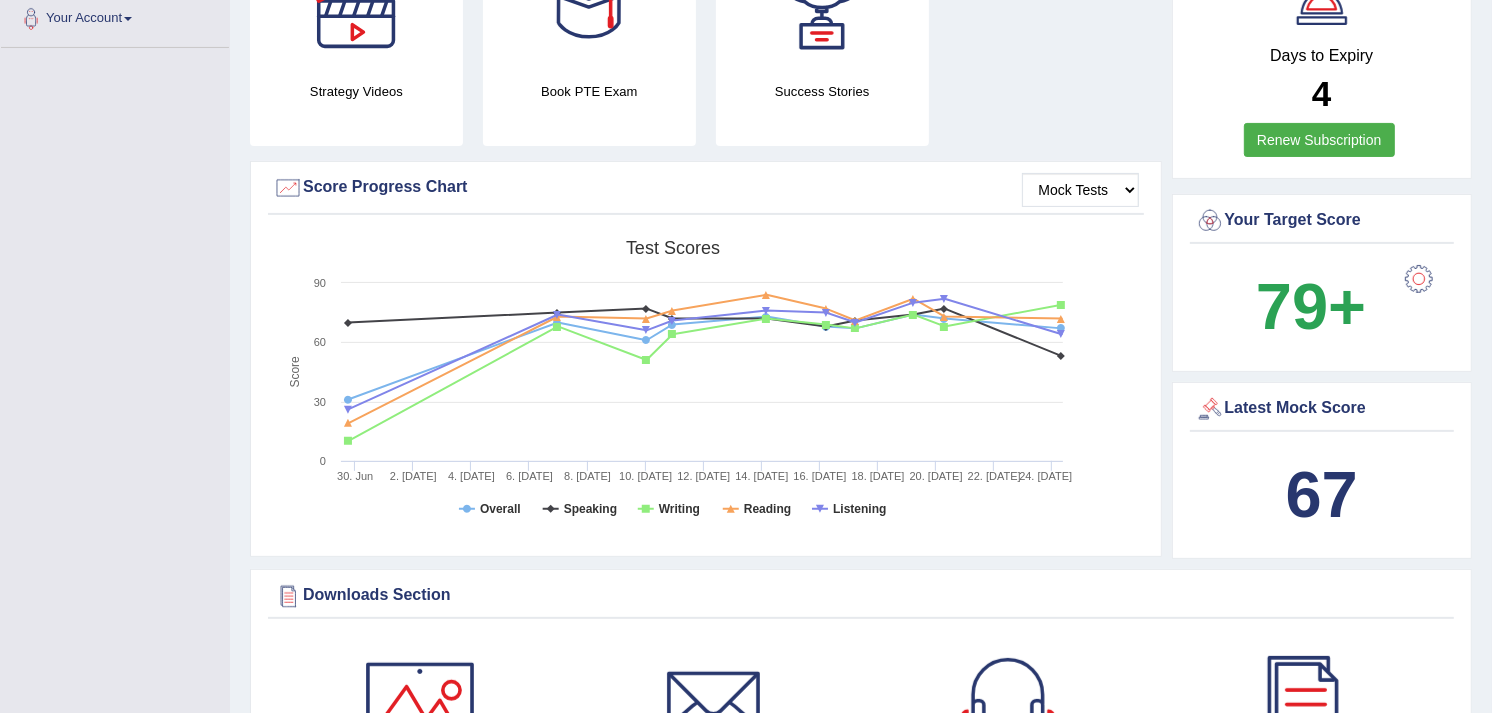 scroll, scrollTop: 454, scrollLeft: 0, axis: vertical 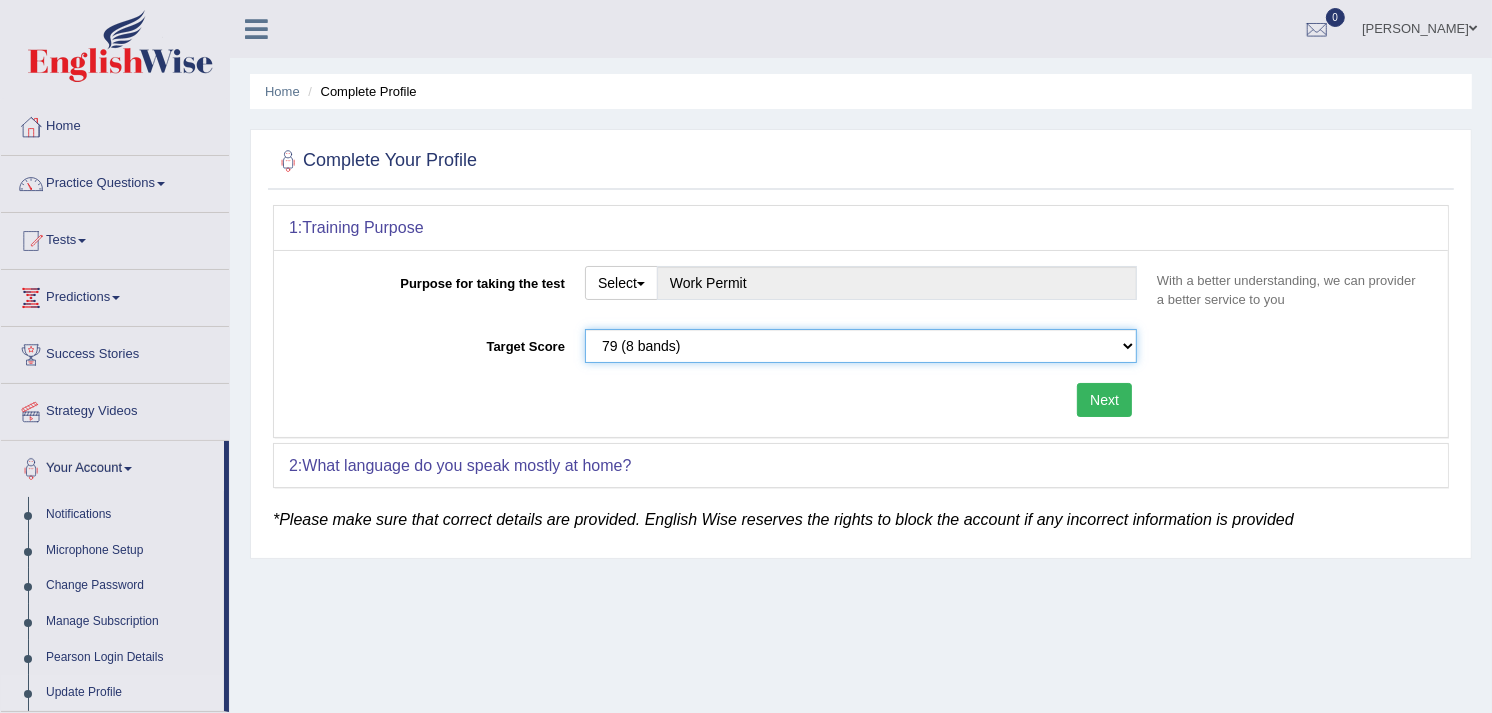 click on "Please select the correct value
50 (6 bands)
58 (6.5 bands)
65 (7 bands)
79 (8 bands)" at bounding box center [861, 346] 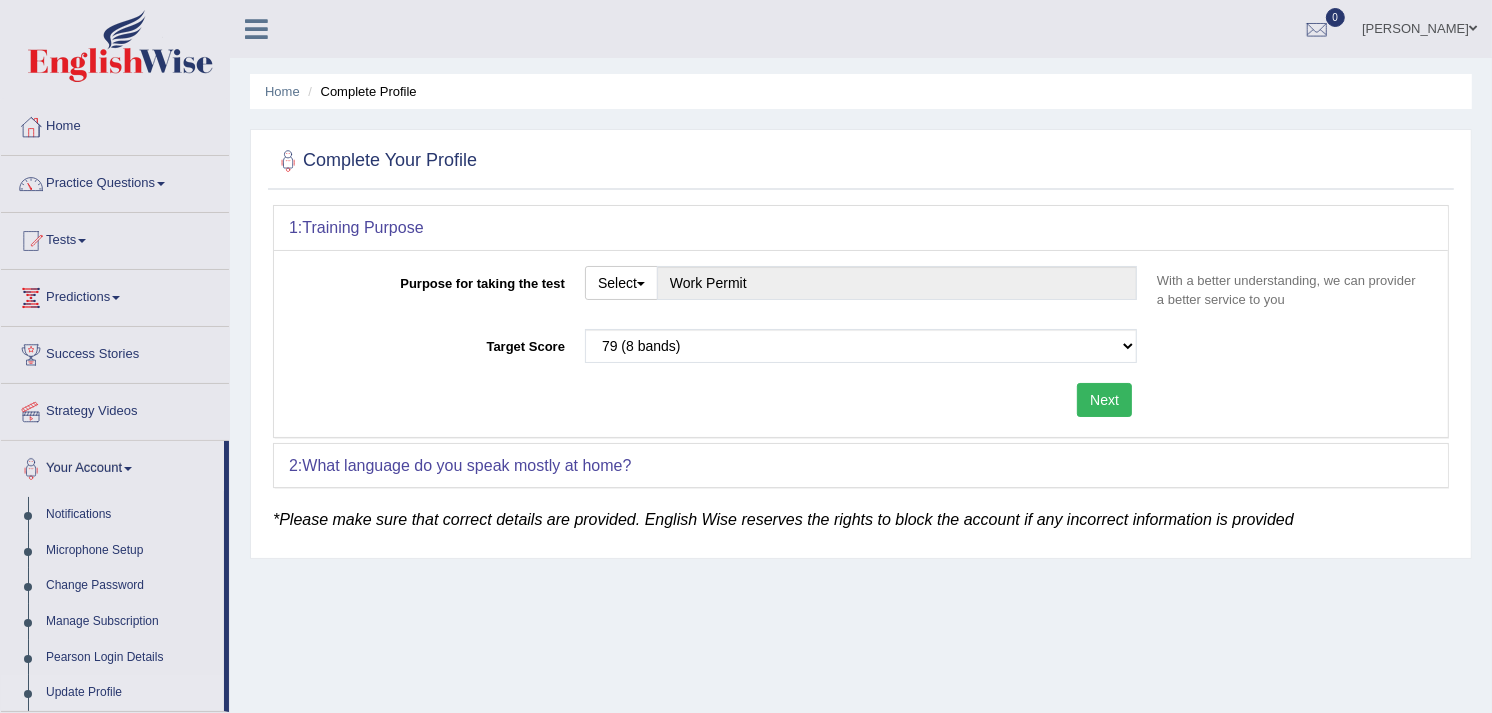 click on "1:  Training Purpose
Purpose for taking the test
Select
Student Visa
Permanent Residency
Nursing
Other
Work Permit
With a better understanding, we can provider a better service to you
Target Score
Please select the correct value
50 (6 bands)
58 (6.5 bands)
65 (7 bands)
79 (8 bands)
Next 2:  What language do you speak mostly at home?
Language
Select a language ...
Afrikaans
Albanian
Amharic
Arabic
Armenian
[PERSON_NAME]
Azeri
Basque
Byelorussian
Bengali
Bosnian
Bulgarian
Burmese
Catalan
Cebuano
Chichewa
Chinese-Mandarin
Chinese-Cantonese/Yue
Chinese-Hakka
Danish
Farsi, Eastern (Dari)
Dutch
English
French
German
Gujurati
Hindi
Italian
Indonesian
Japanese
Javanese
Kannada
Kashmiri
Korean
Malyalam
Marathi
Marshallese
Nepalese
Norwegian
Pidgin English
Palauan
Portuguese" at bounding box center (861, 376) 